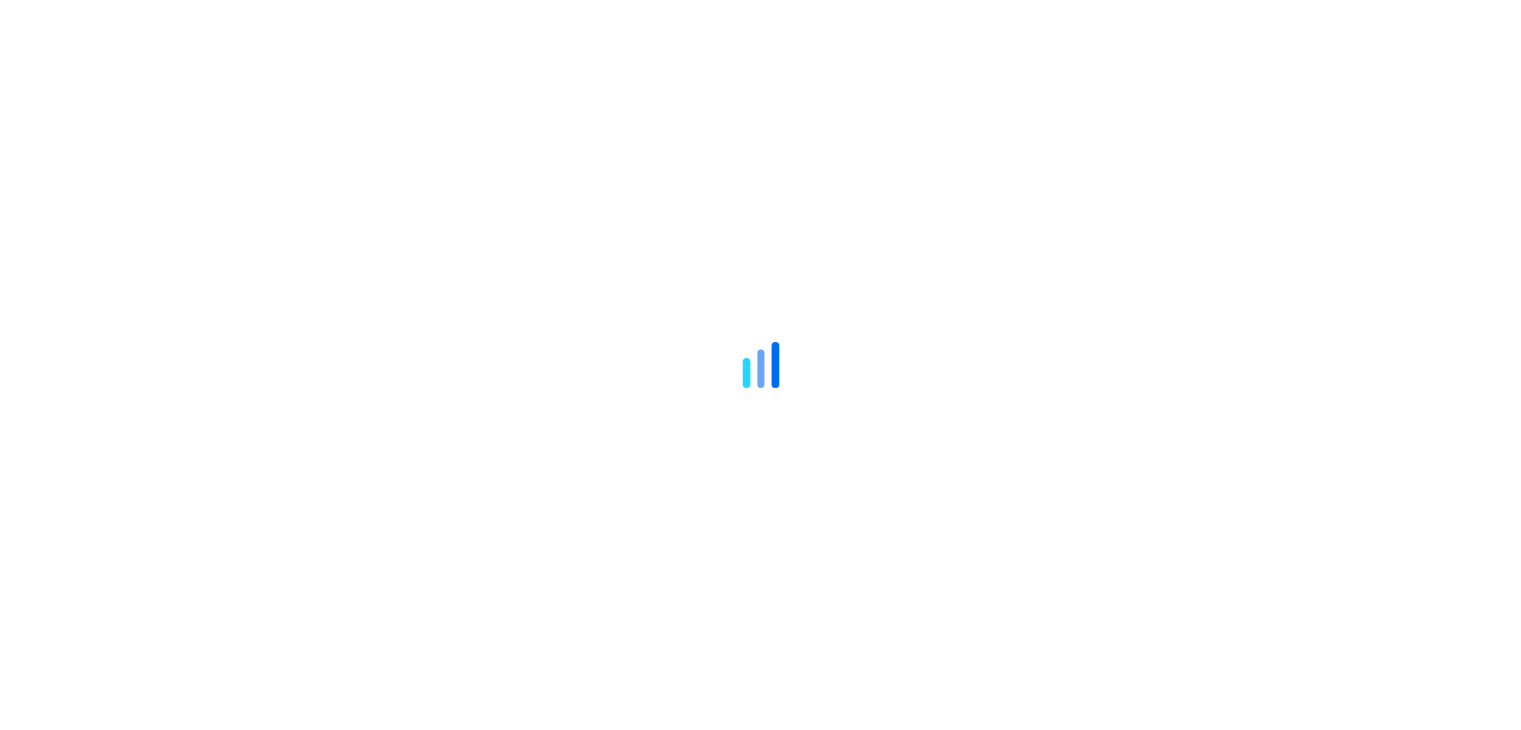 scroll, scrollTop: 0, scrollLeft: 0, axis: both 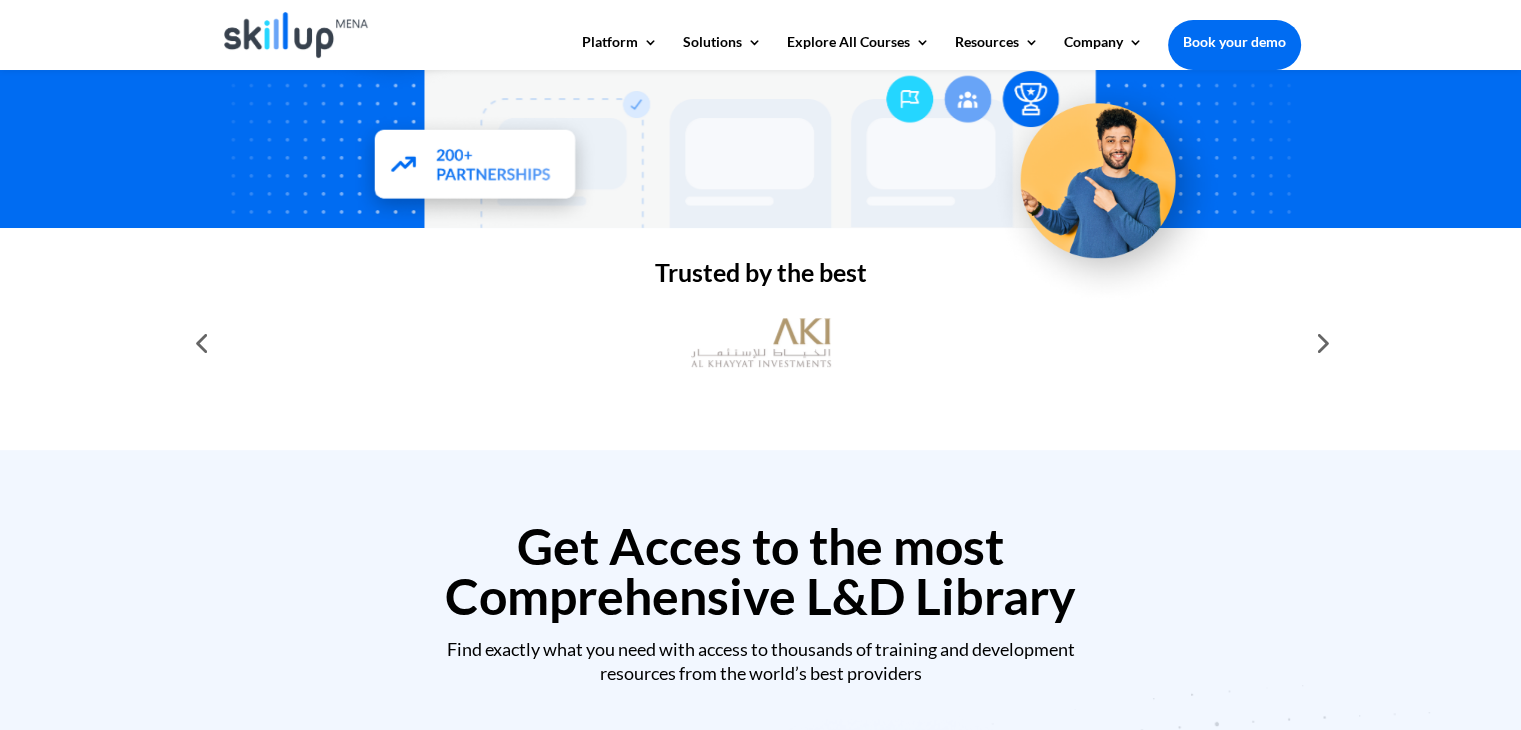click at bounding box center (1321, 343) 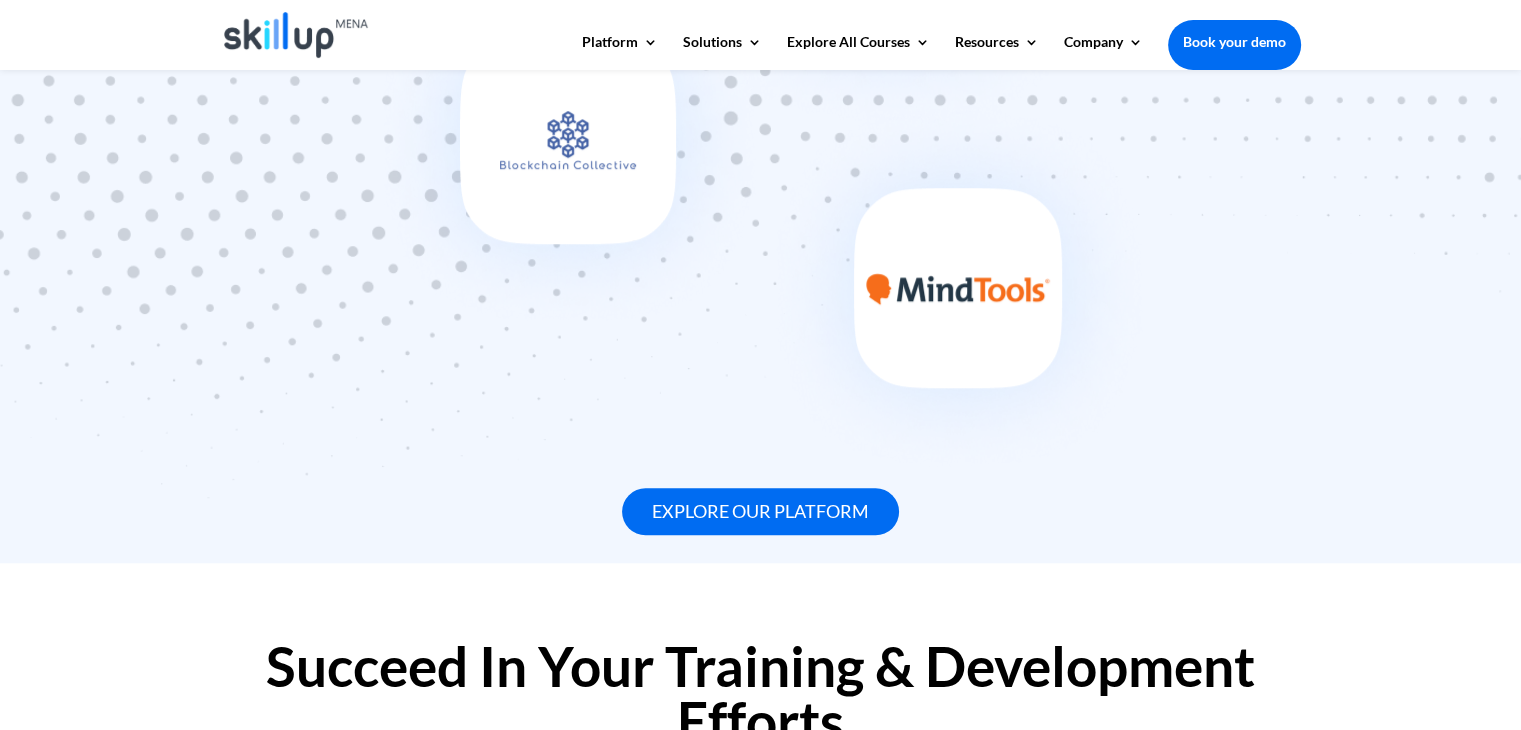 scroll, scrollTop: 1500, scrollLeft: 0, axis: vertical 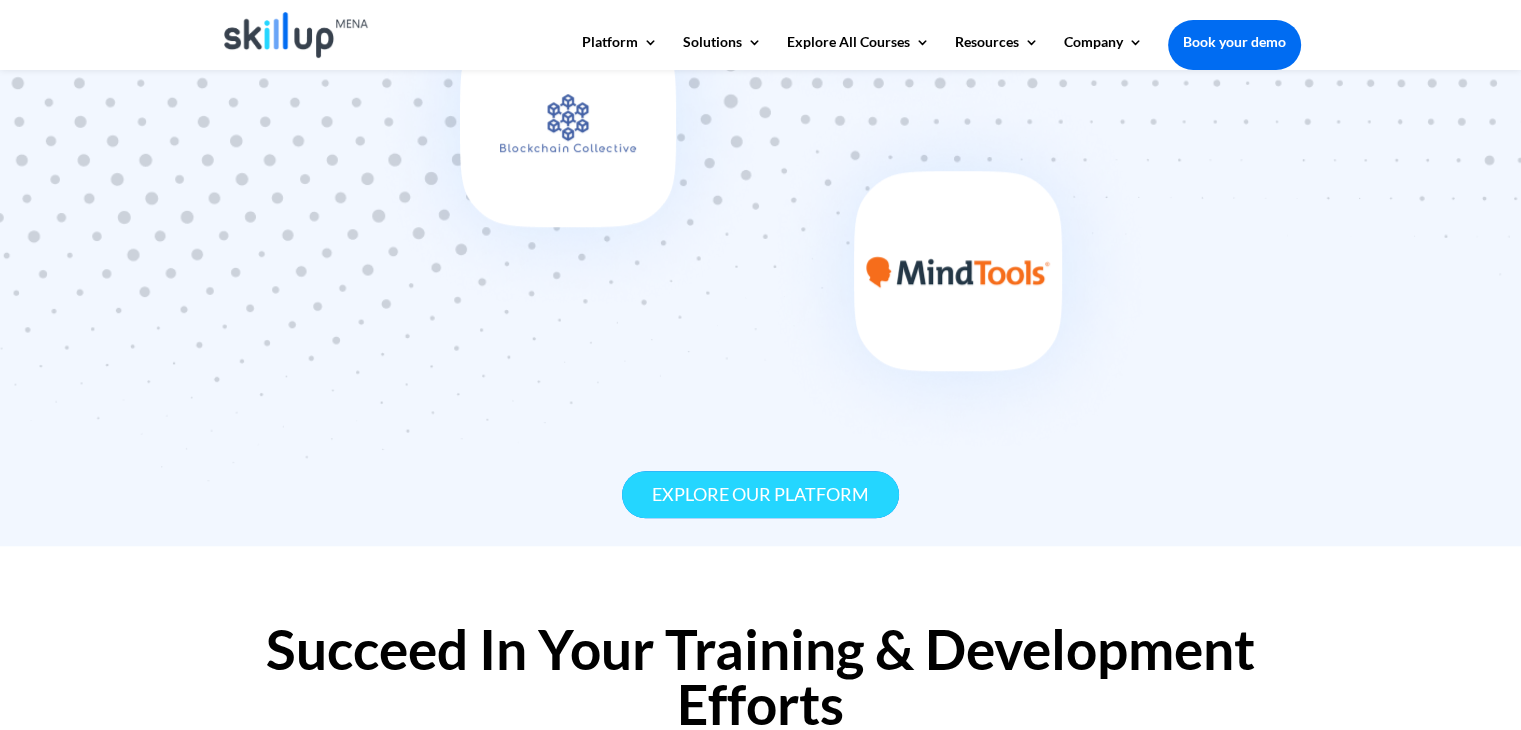 click on "Explore our platform" at bounding box center [760, 494] 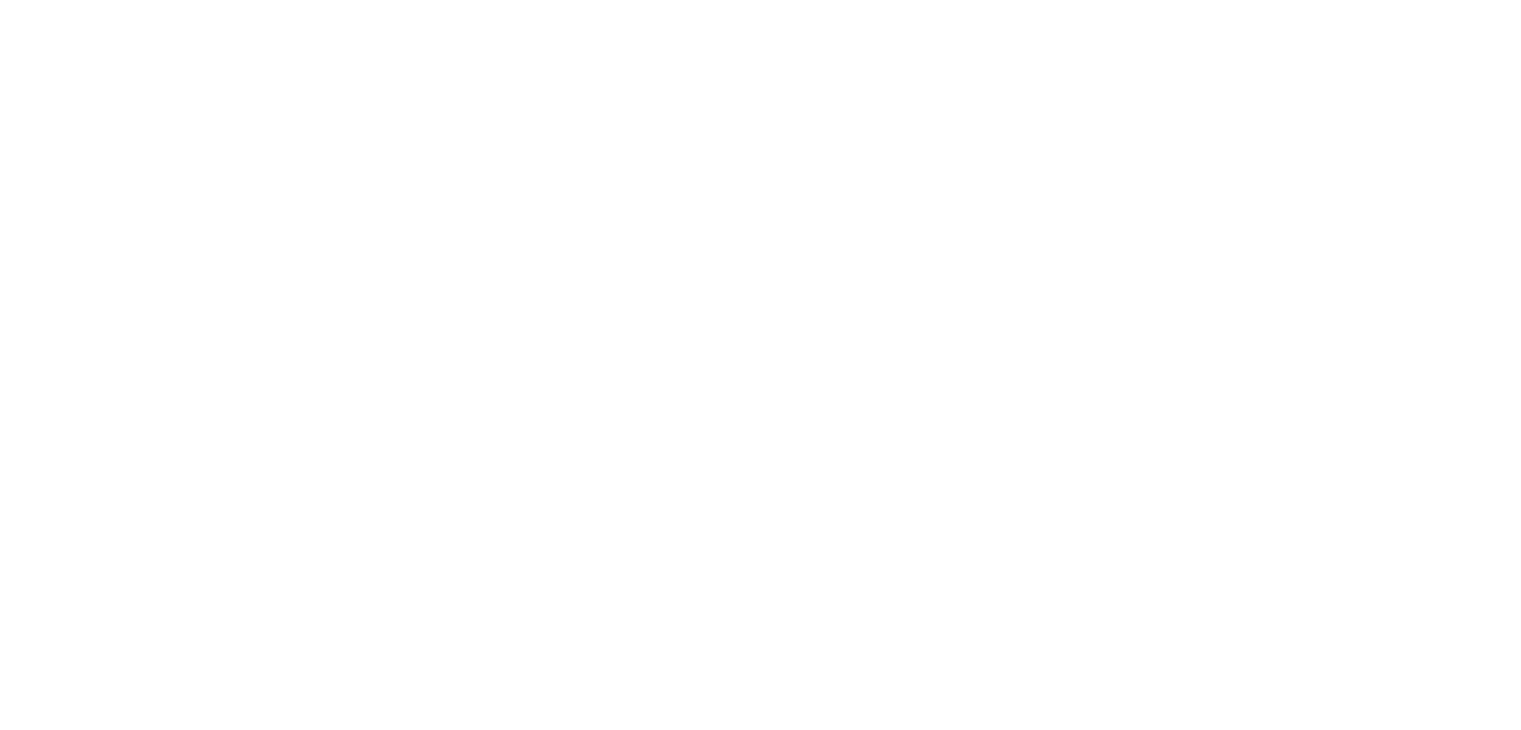 scroll, scrollTop: 0, scrollLeft: 0, axis: both 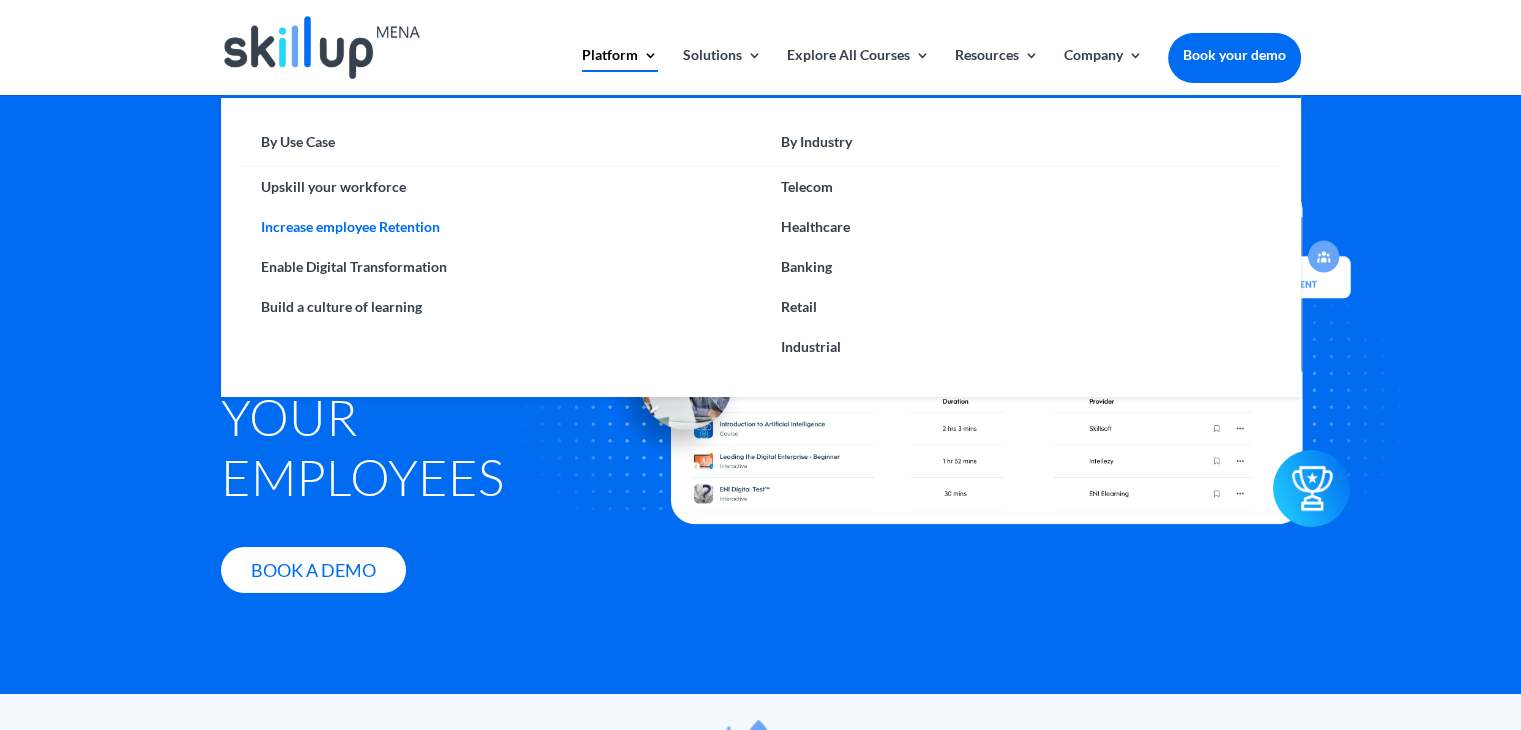 click on "Increase employee Retention" at bounding box center (501, 227) 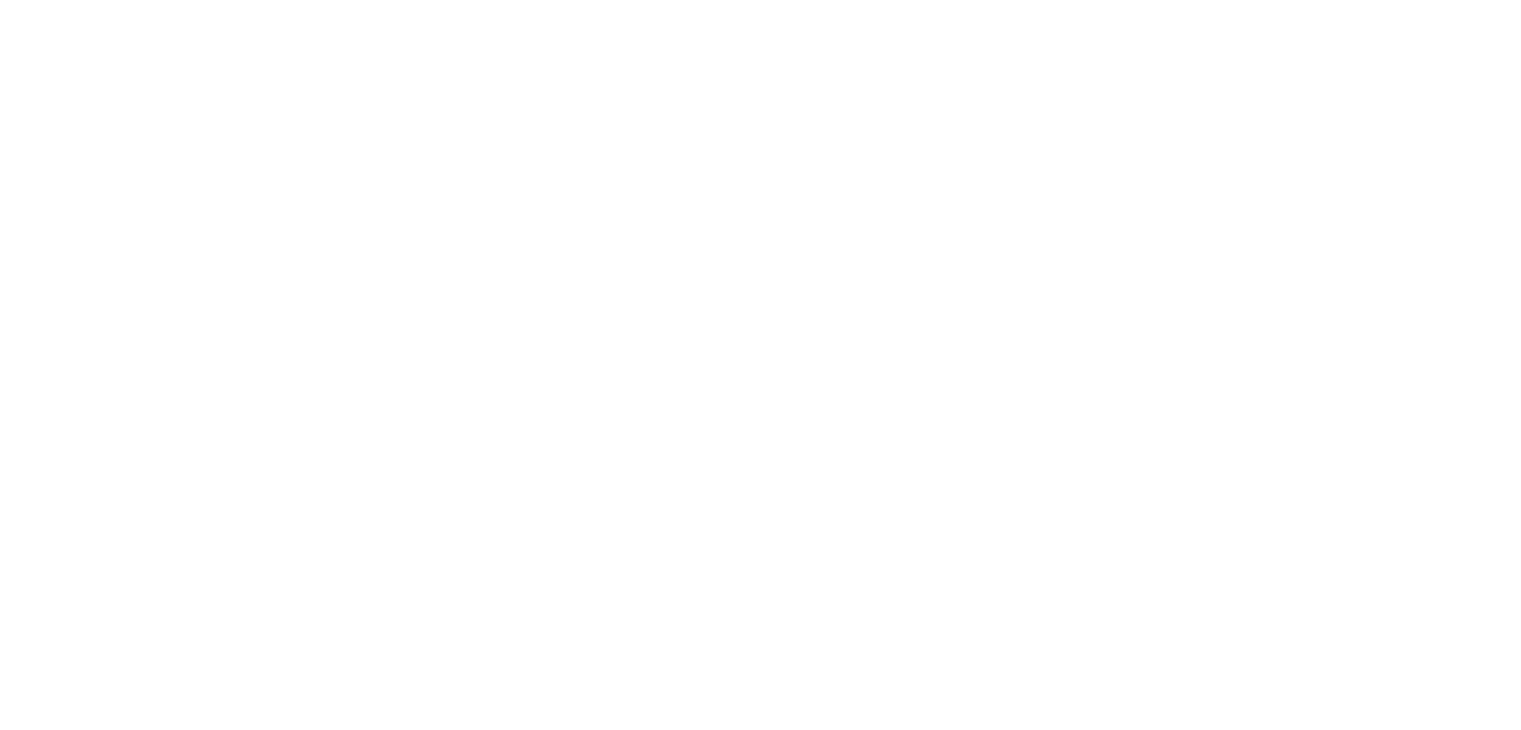 scroll, scrollTop: 0, scrollLeft: 0, axis: both 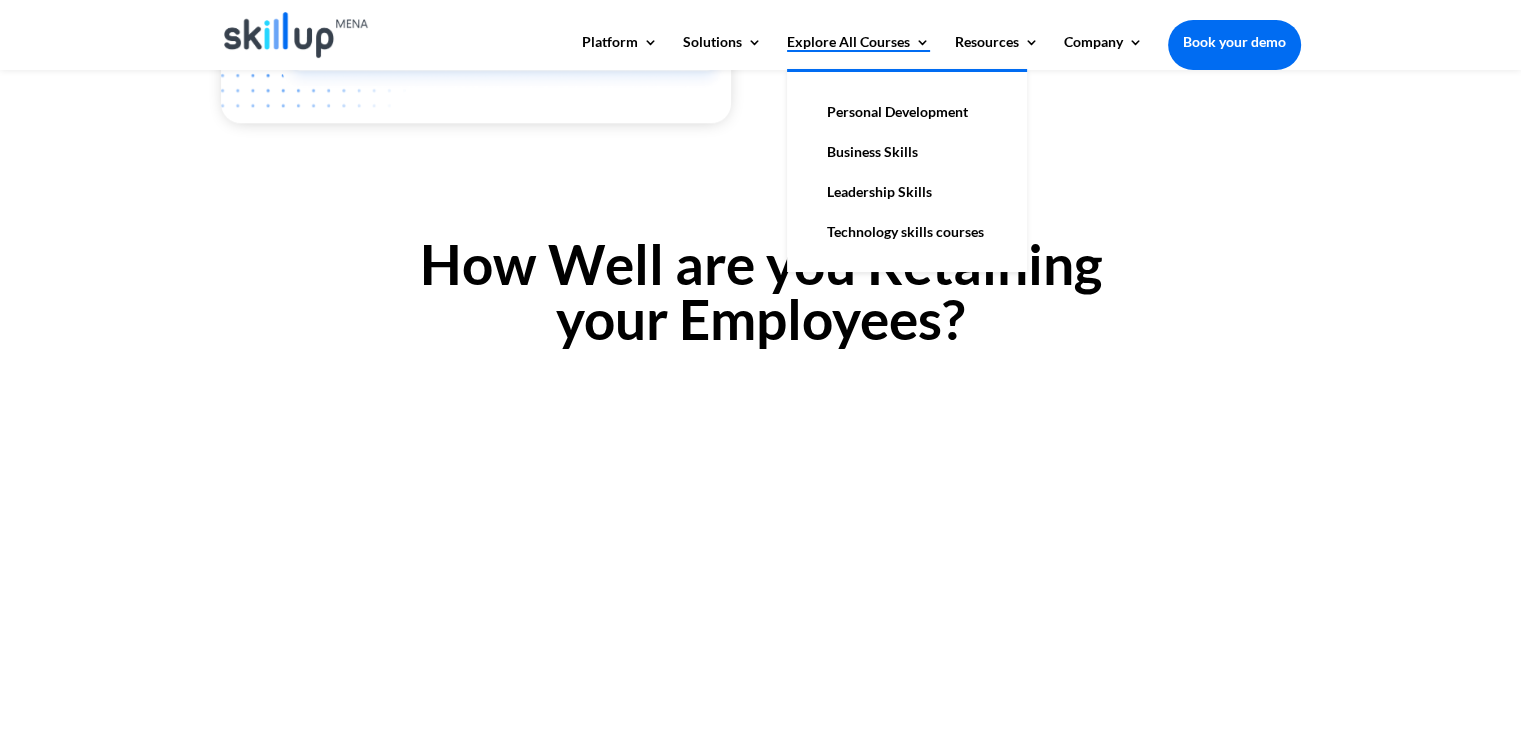 click on "Explore All Courses" at bounding box center [858, 52] 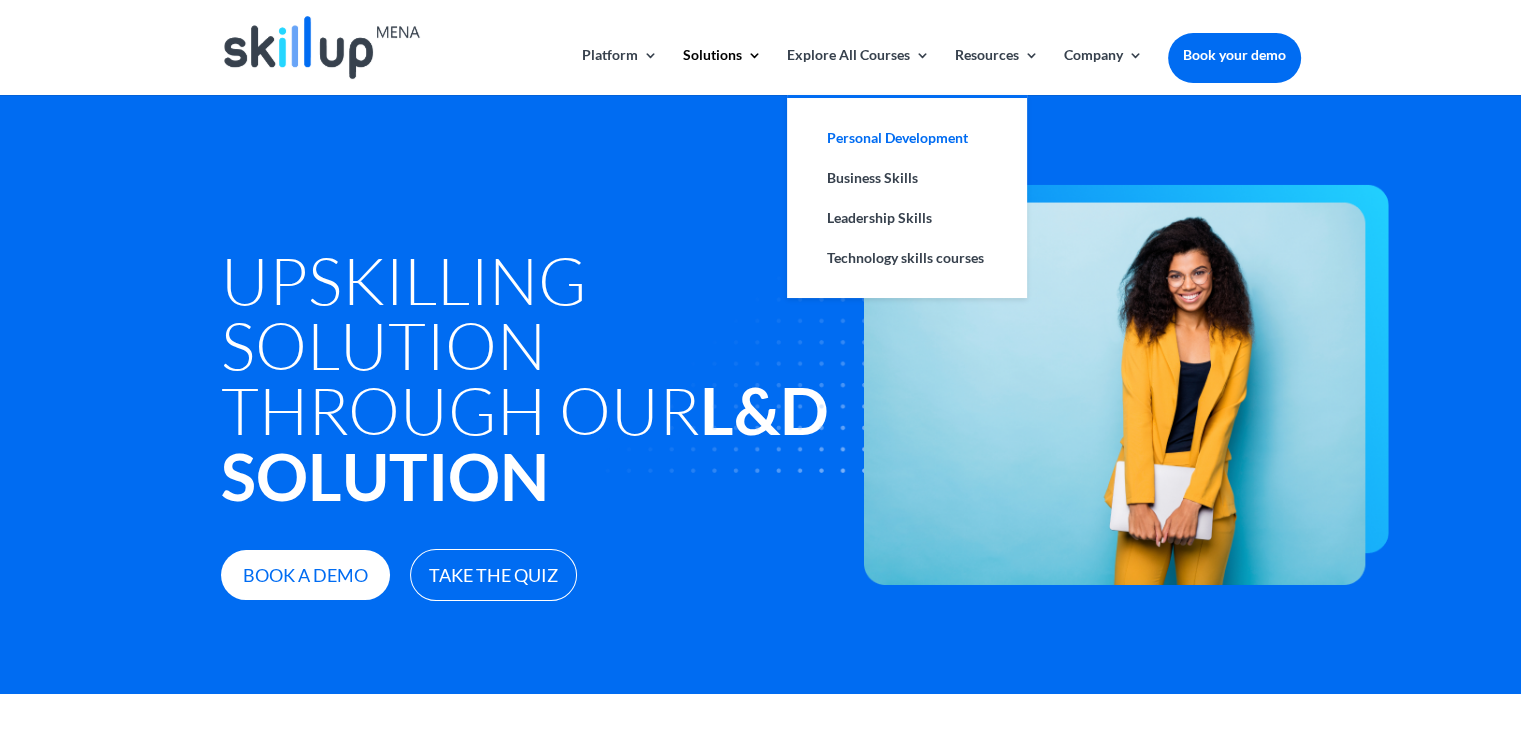 click on "Personal Development" at bounding box center [907, 138] 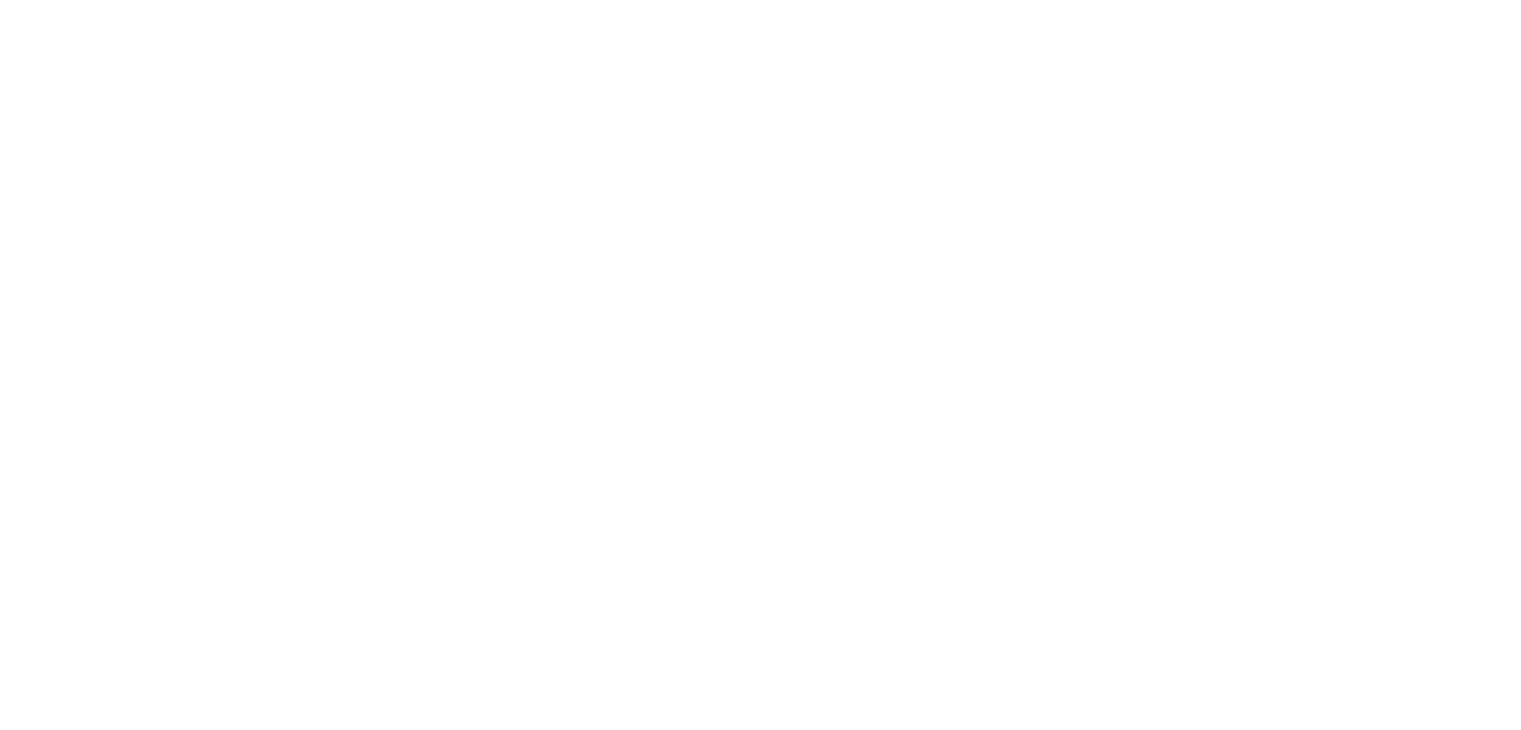 scroll, scrollTop: 0, scrollLeft: 0, axis: both 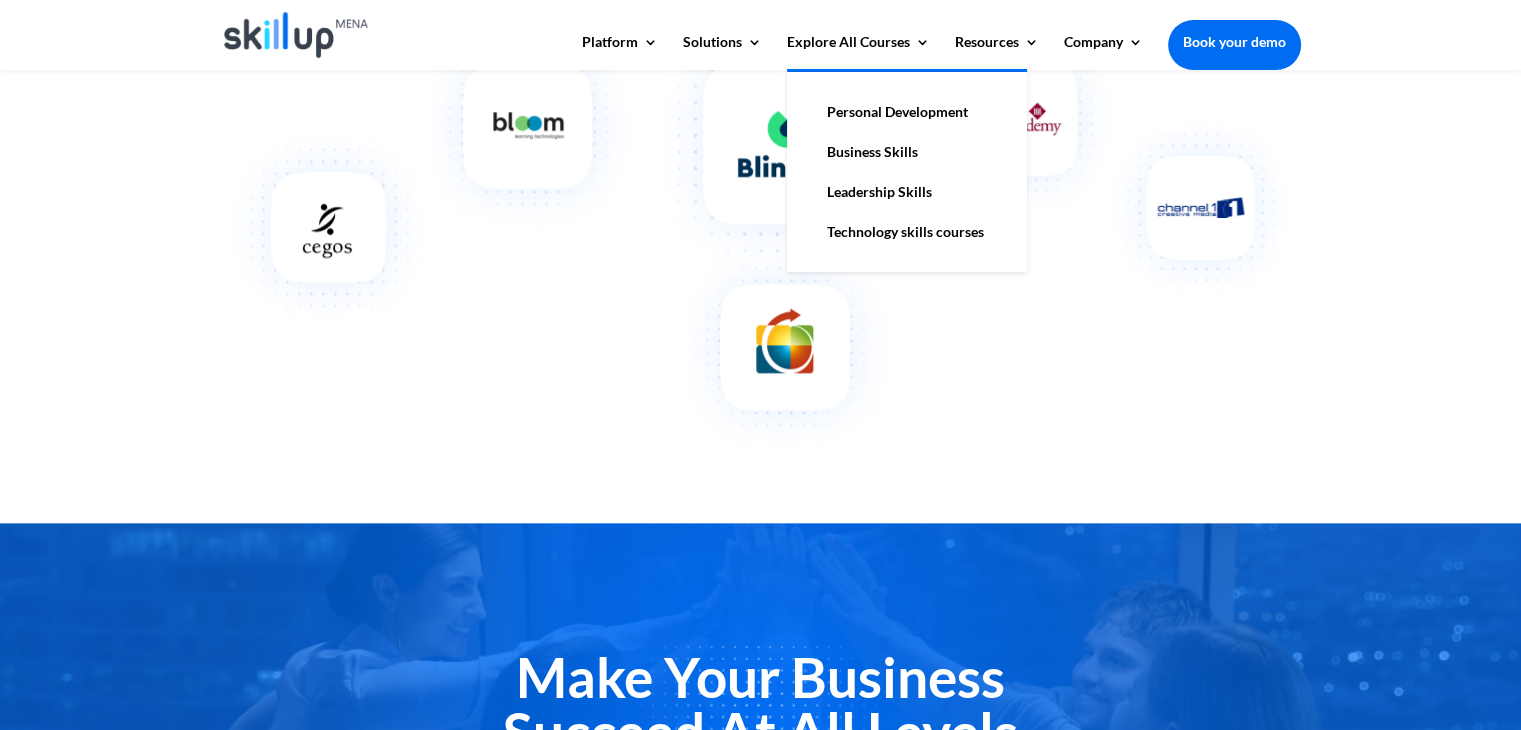 click on "Leadership Skills" at bounding box center (907, 192) 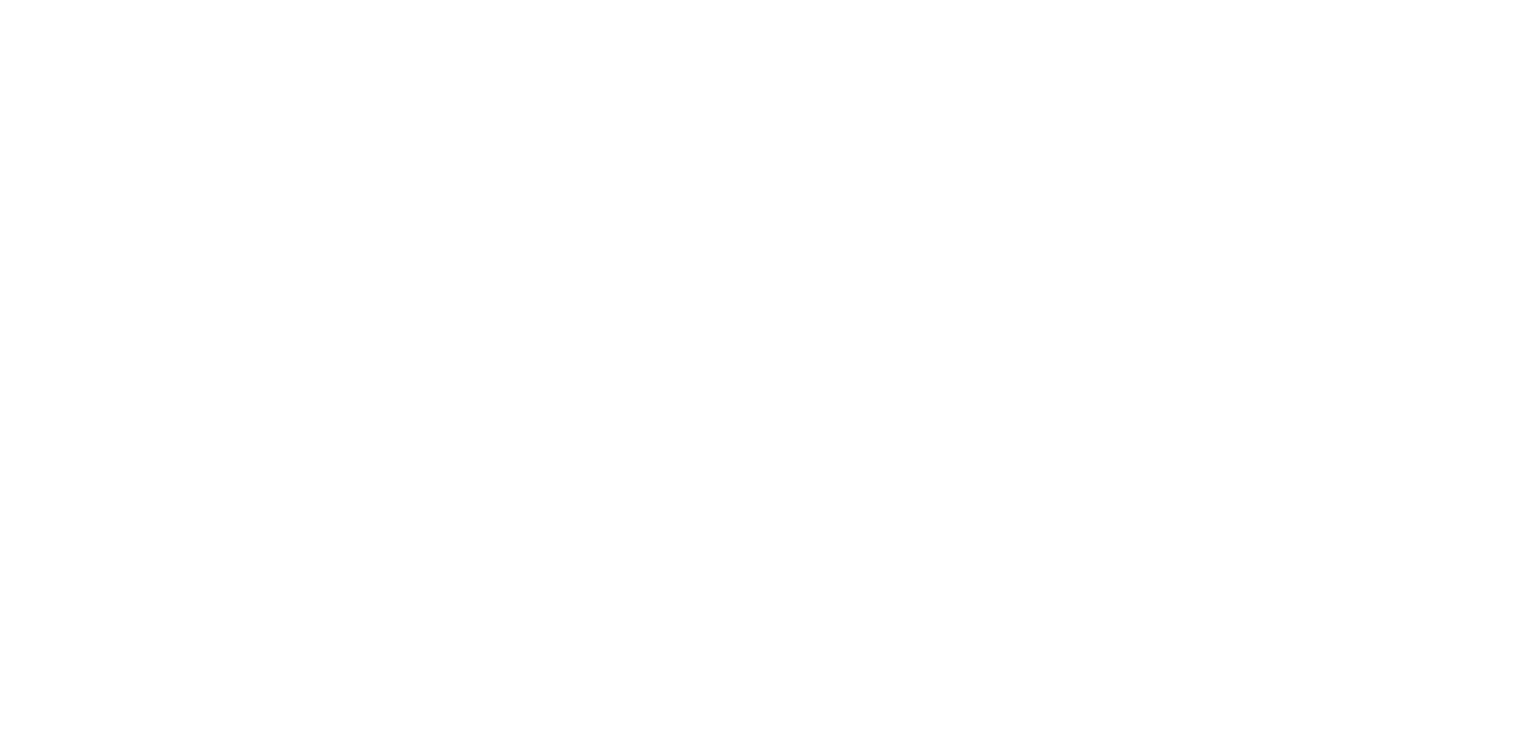 scroll, scrollTop: 0, scrollLeft: 0, axis: both 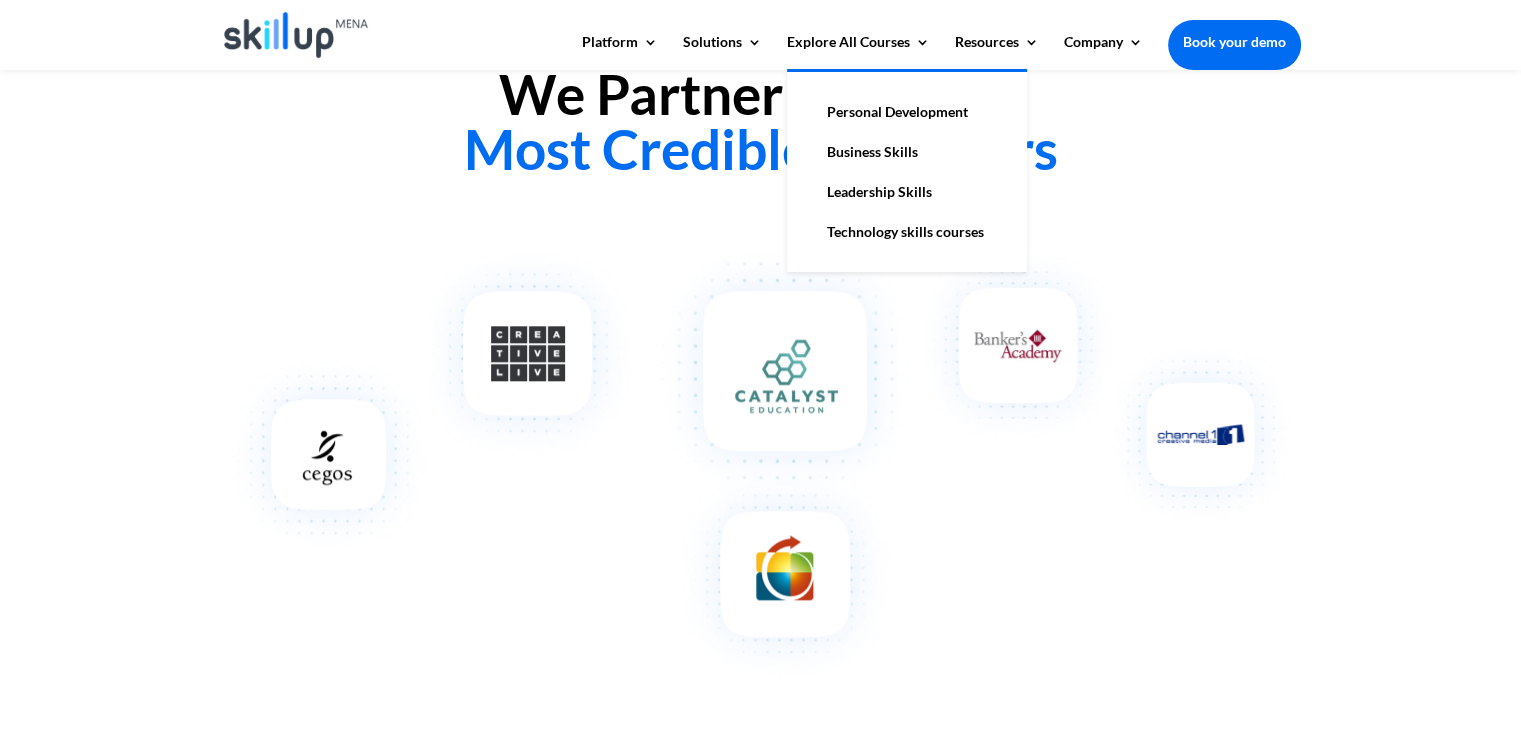 click on "Technology skills courses" at bounding box center [907, 232] 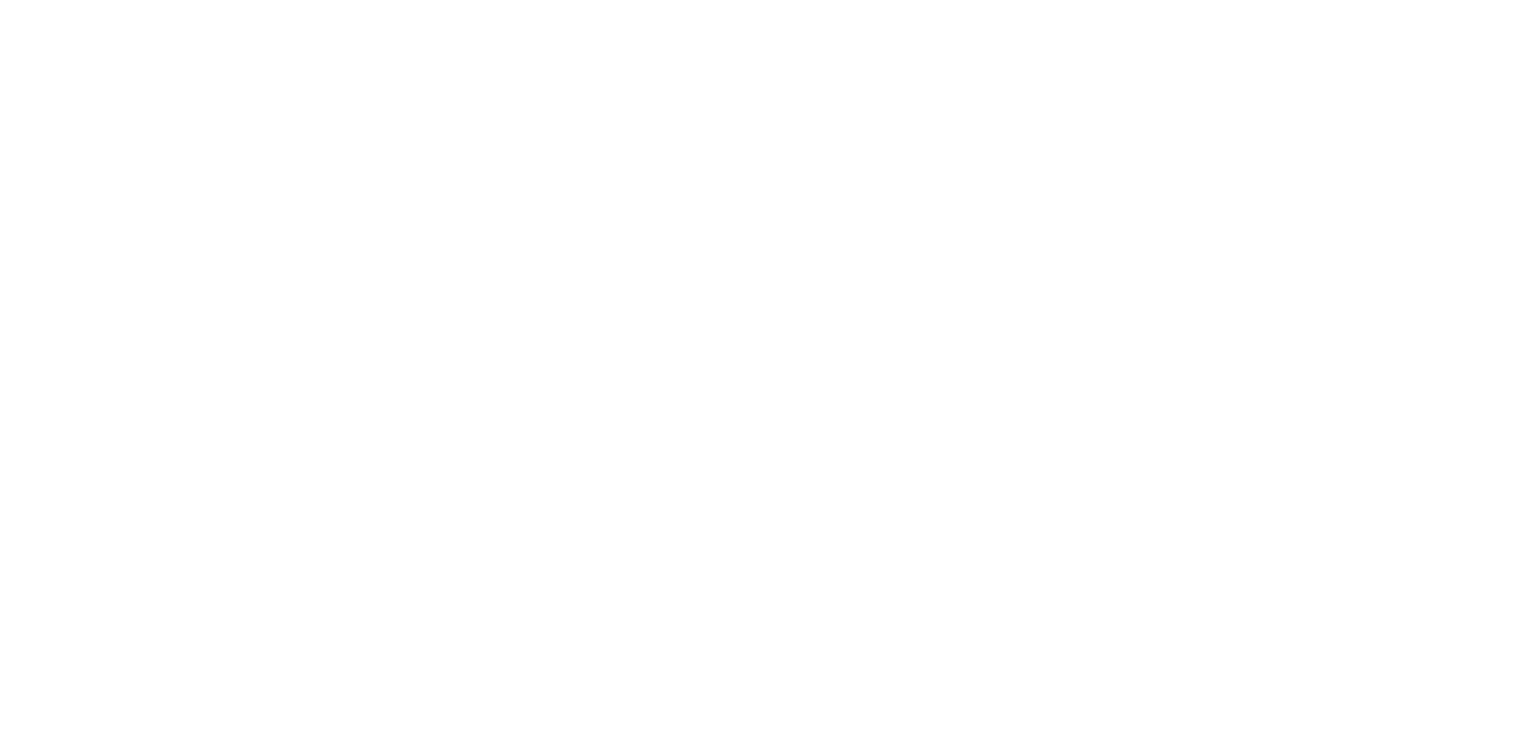 scroll, scrollTop: 0, scrollLeft: 0, axis: both 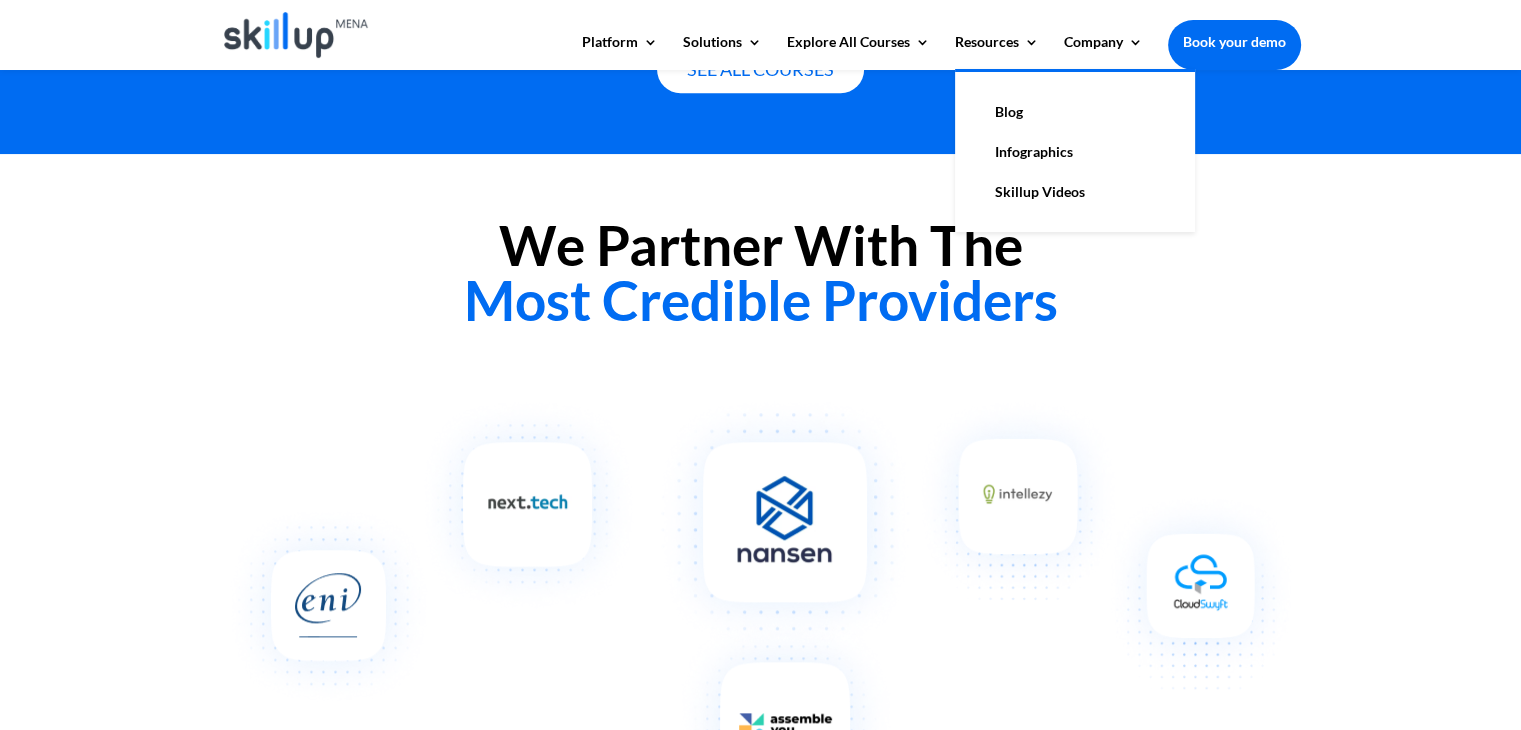 click on "Skillup Videos" at bounding box center [1075, 192] 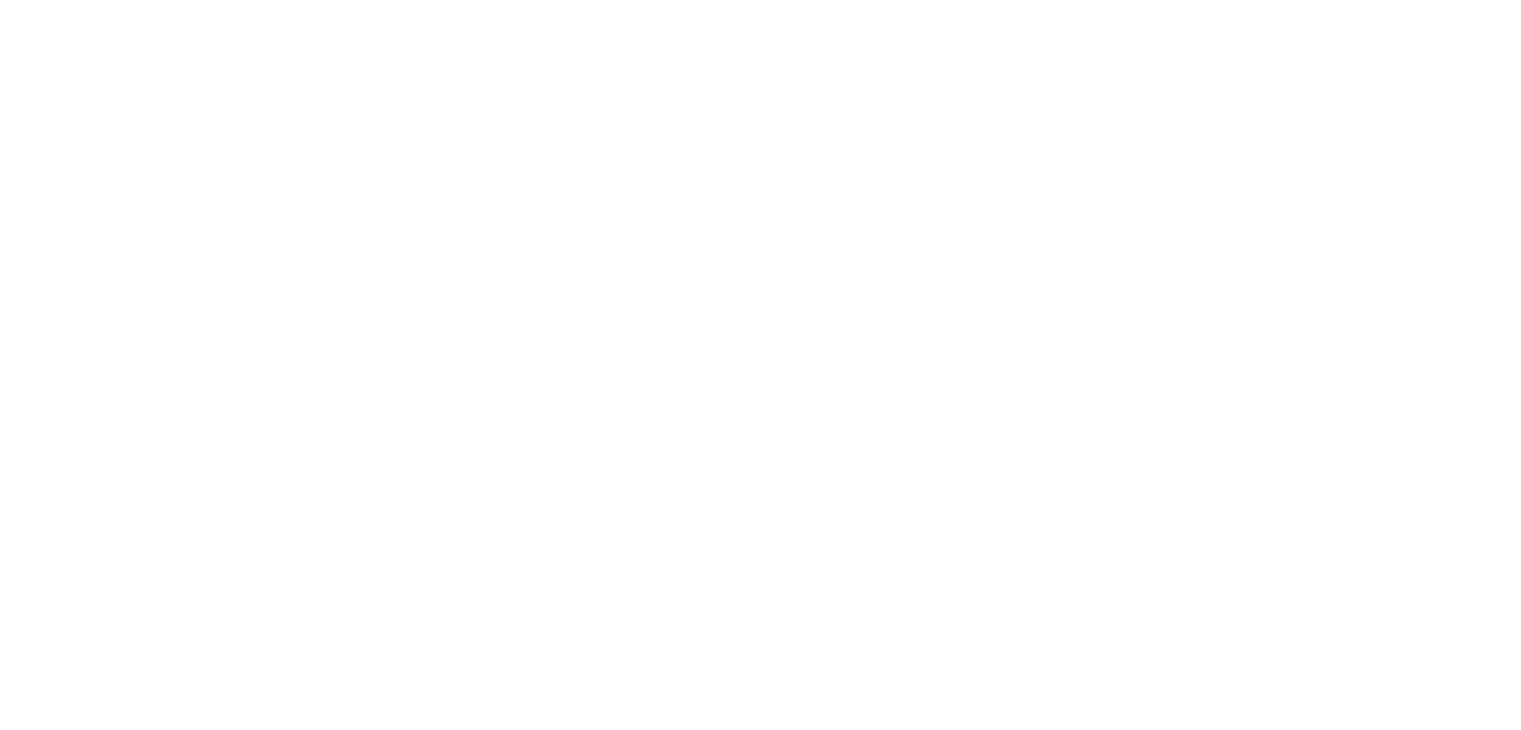 scroll, scrollTop: 0, scrollLeft: 0, axis: both 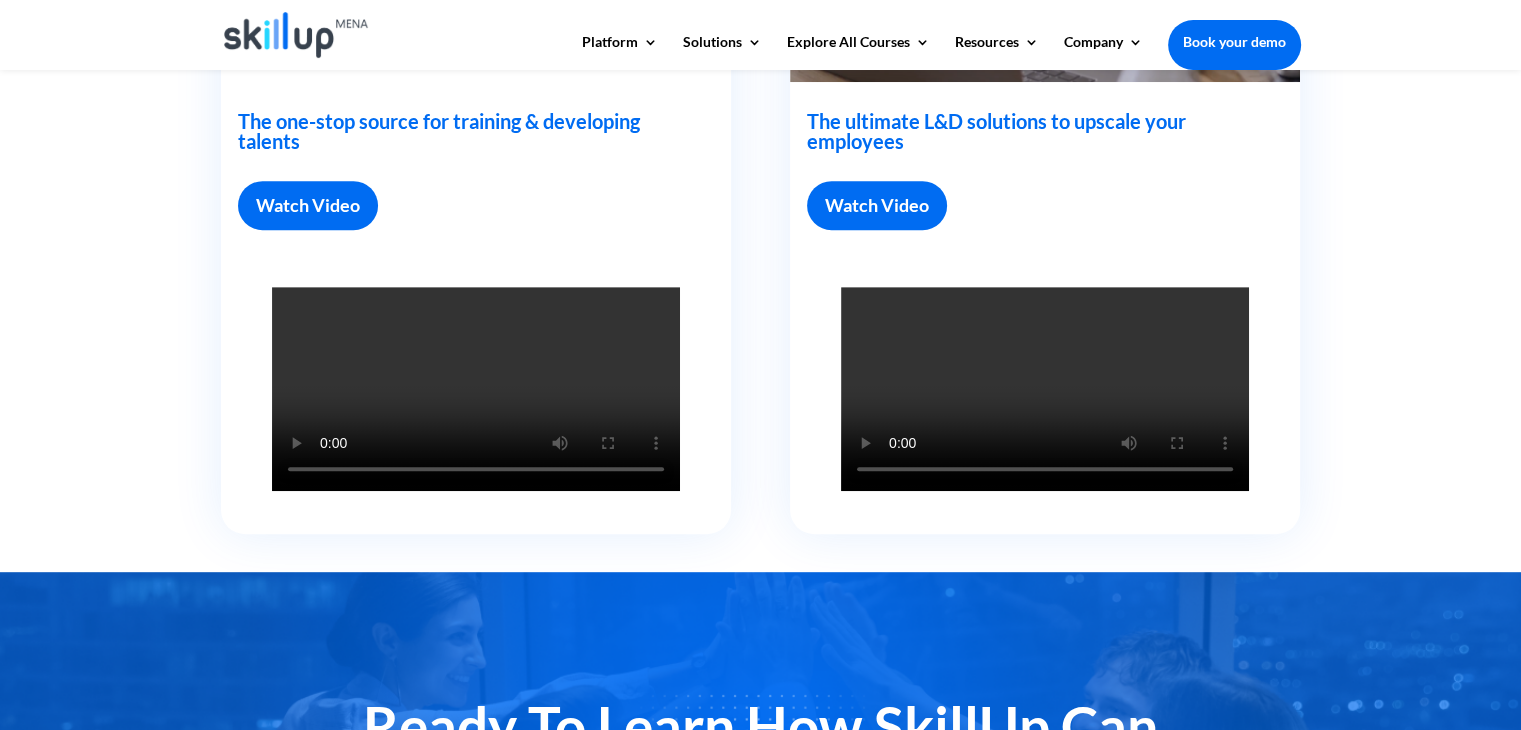 drag, startPoint x: 396, startPoint y: 357, endPoint x: 388, endPoint y: 337, distance: 21.540659 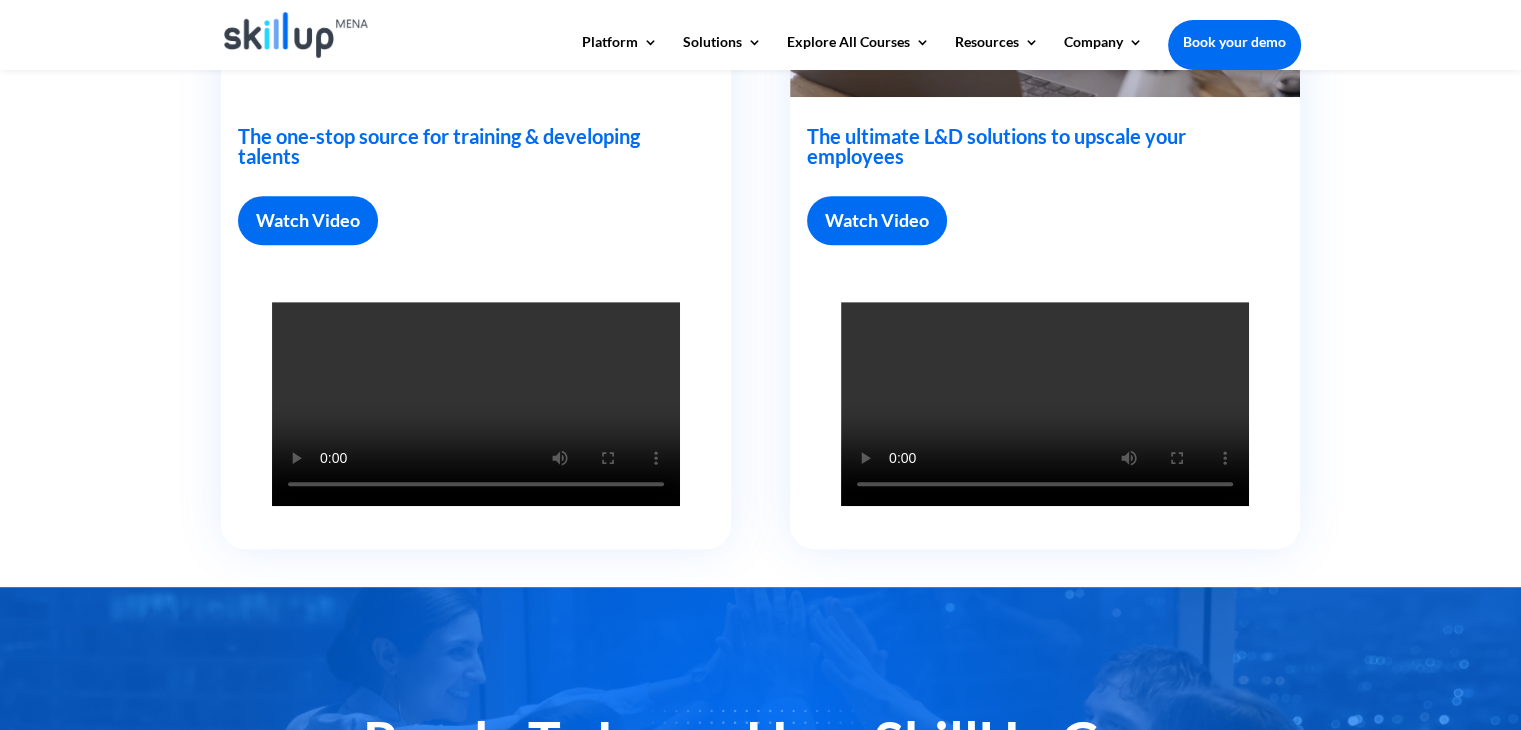 scroll, scrollTop: 700, scrollLeft: 0, axis: vertical 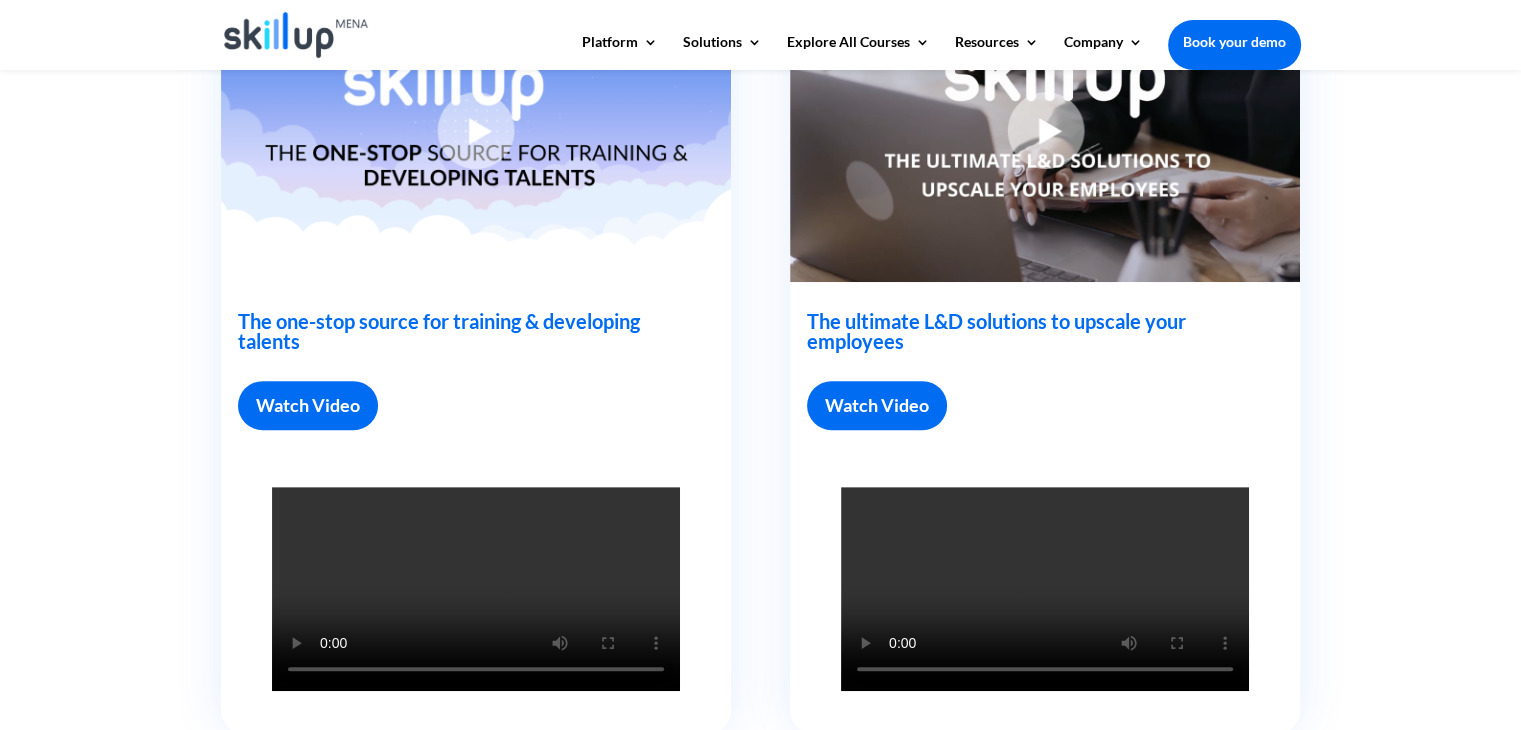 click on "Watch Video" at bounding box center (308, 405) 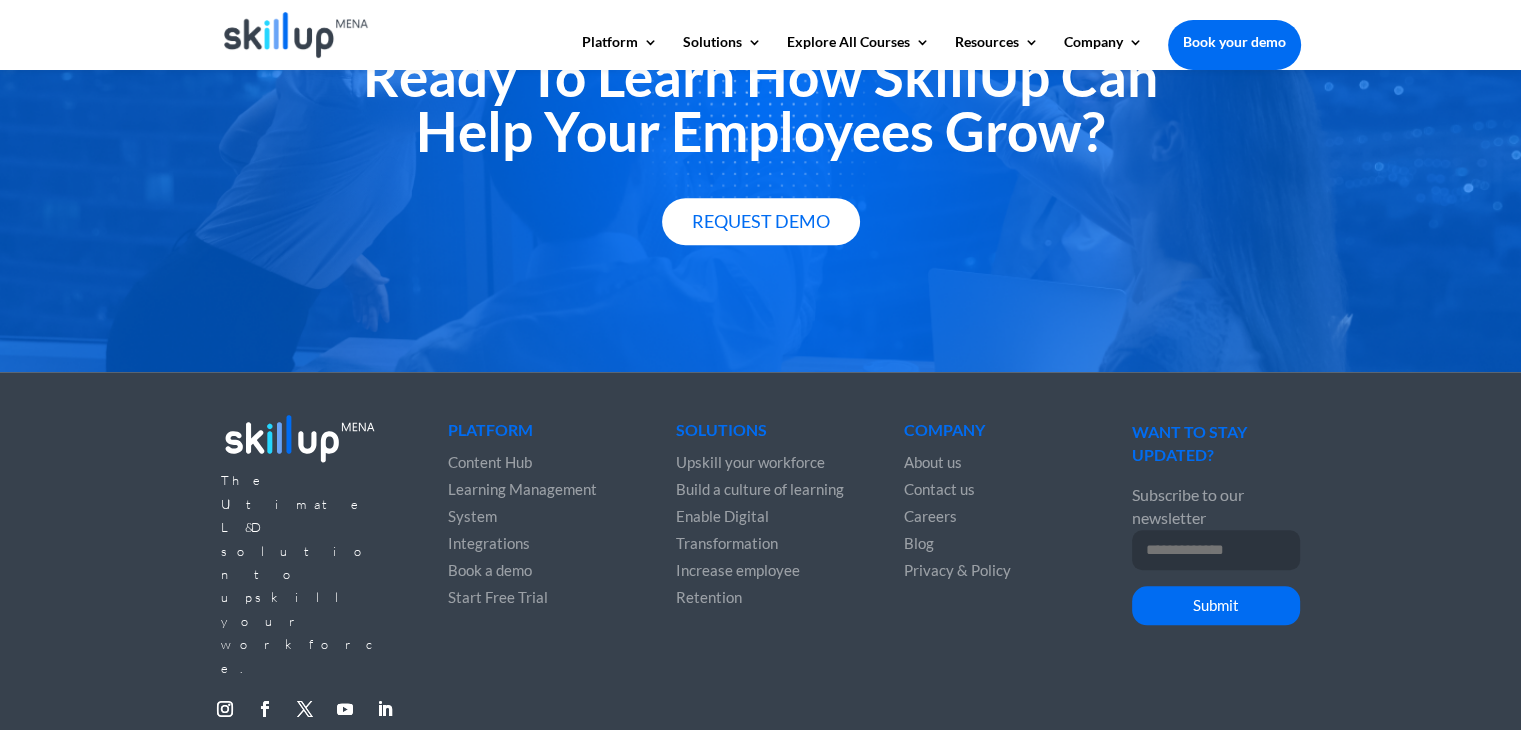 scroll, scrollTop: 950, scrollLeft: 0, axis: vertical 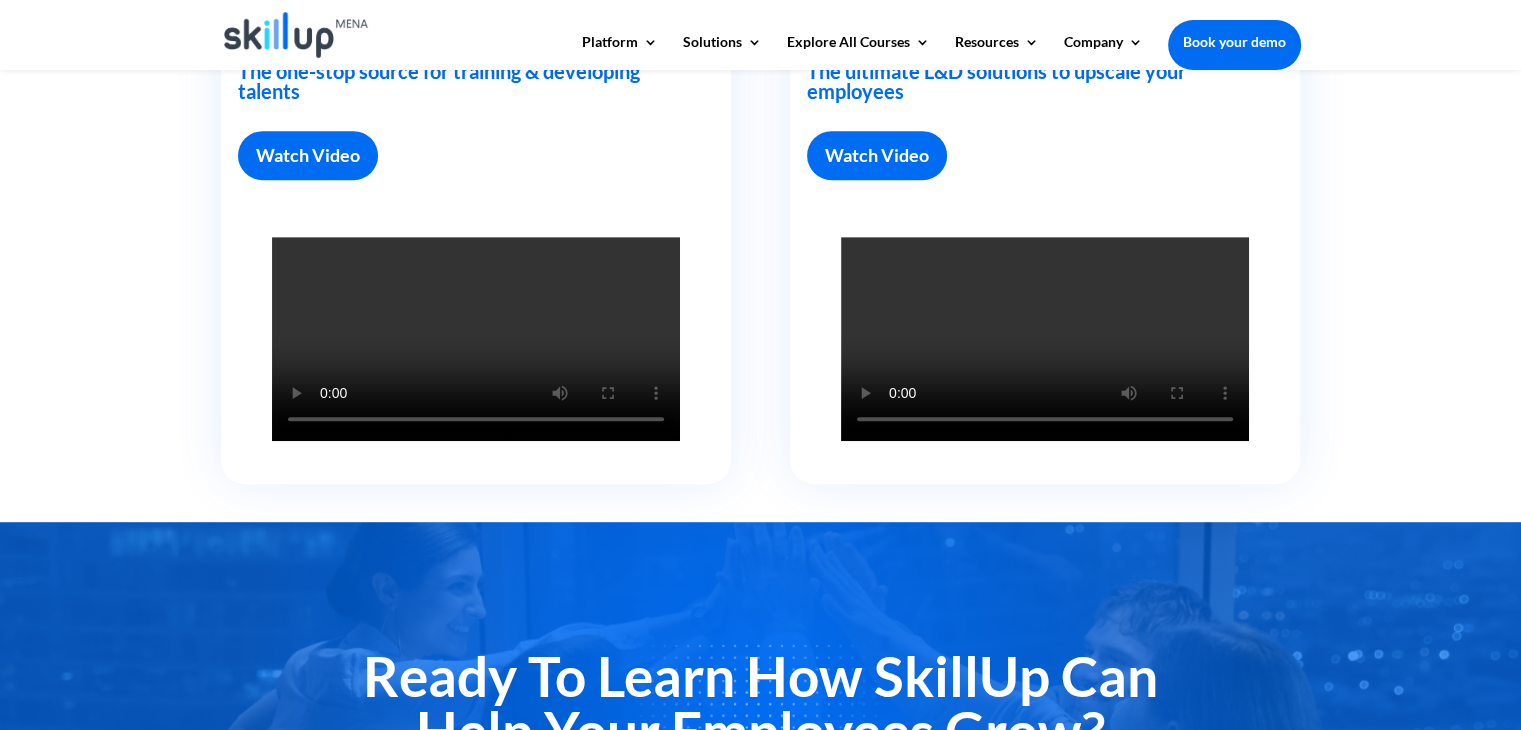 click at bounding box center [476, 339] 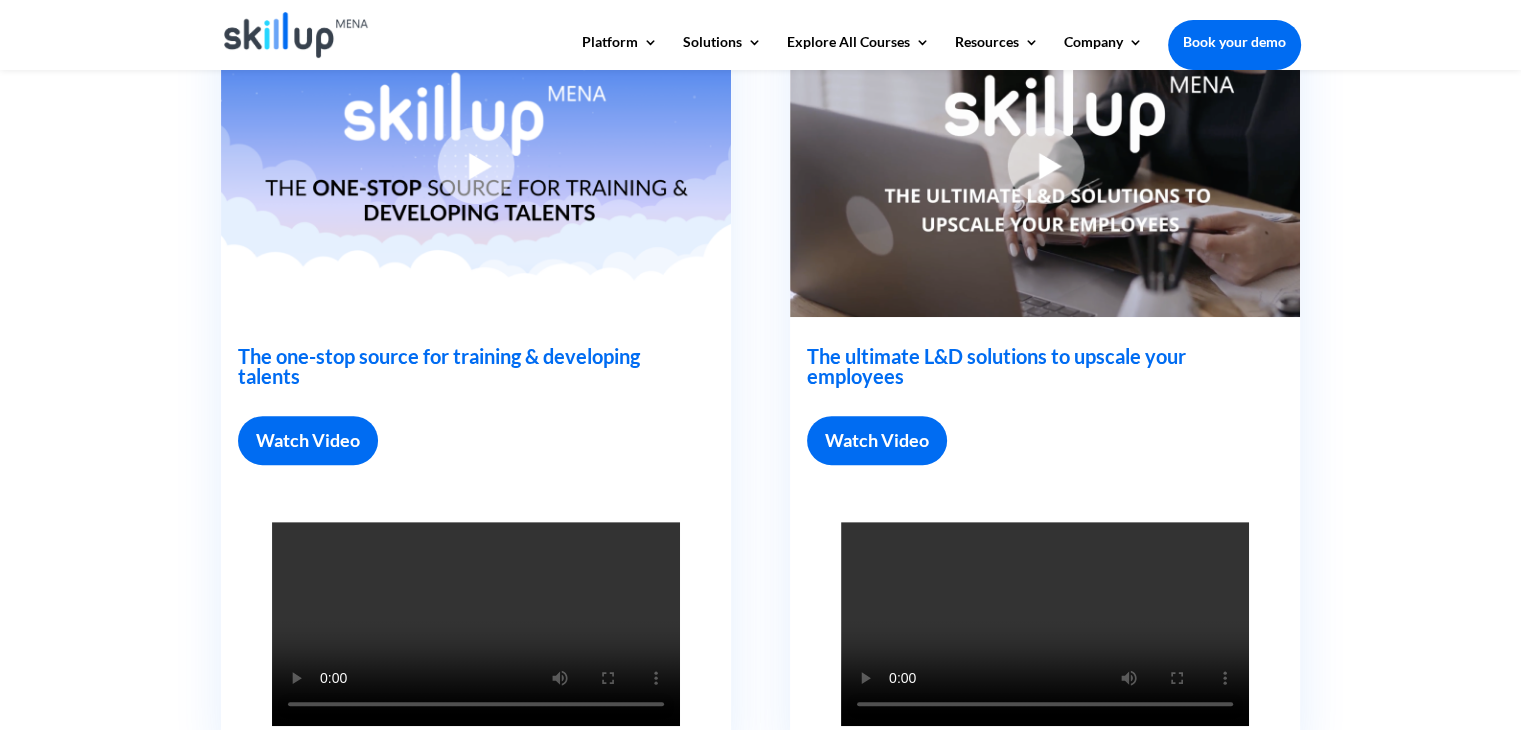 scroll, scrollTop: 650, scrollLeft: 0, axis: vertical 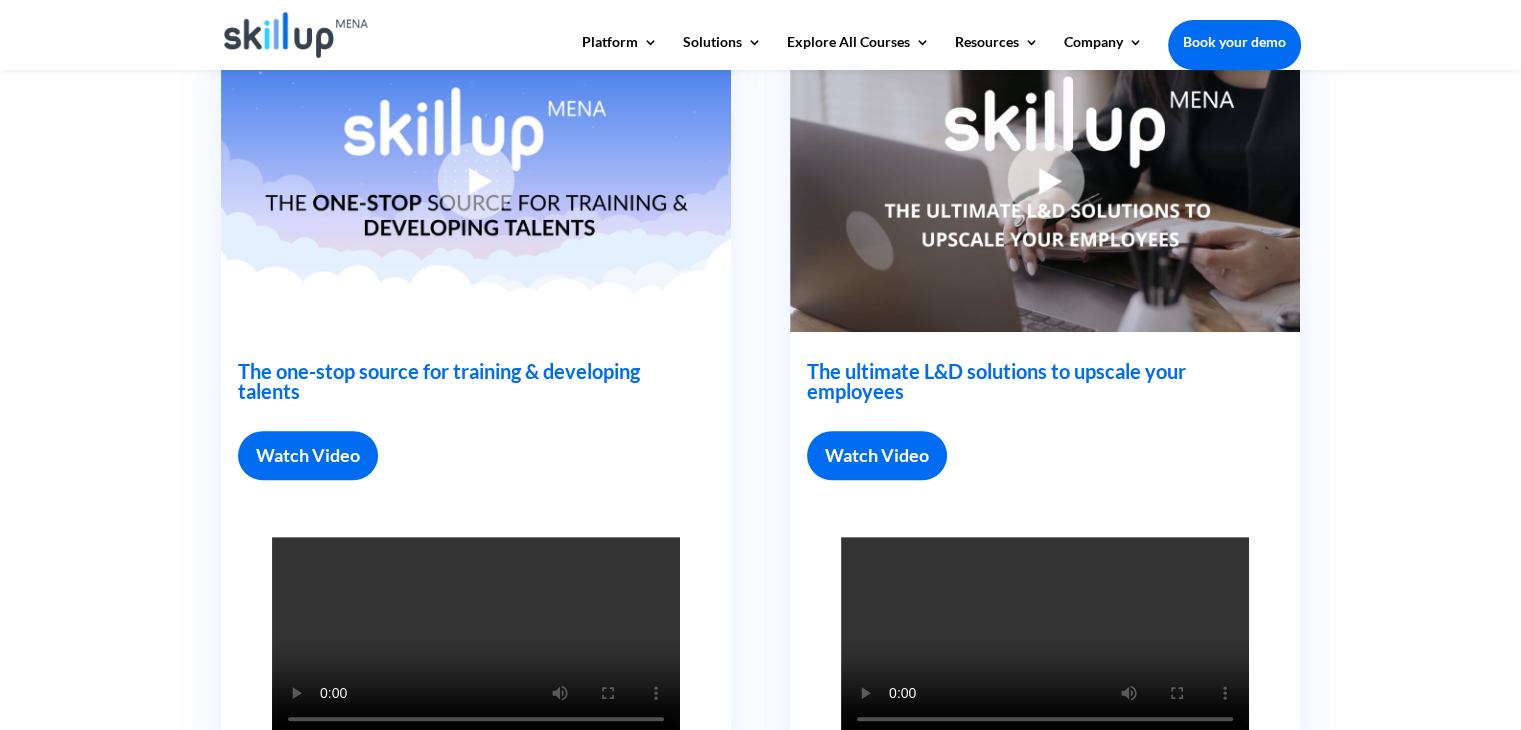 click at bounding box center (476, 180) 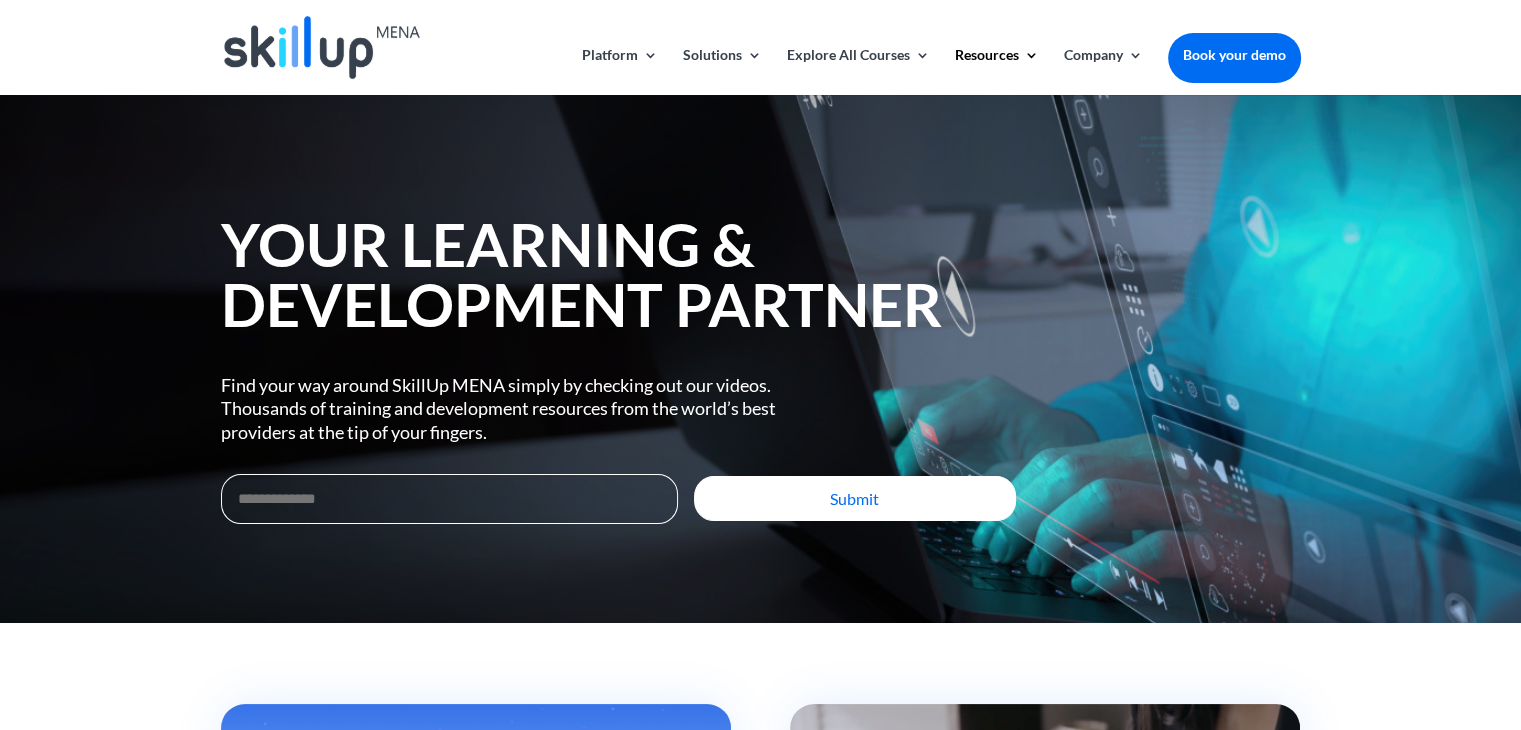 scroll, scrollTop: 0, scrollLeft: 0, axis: both 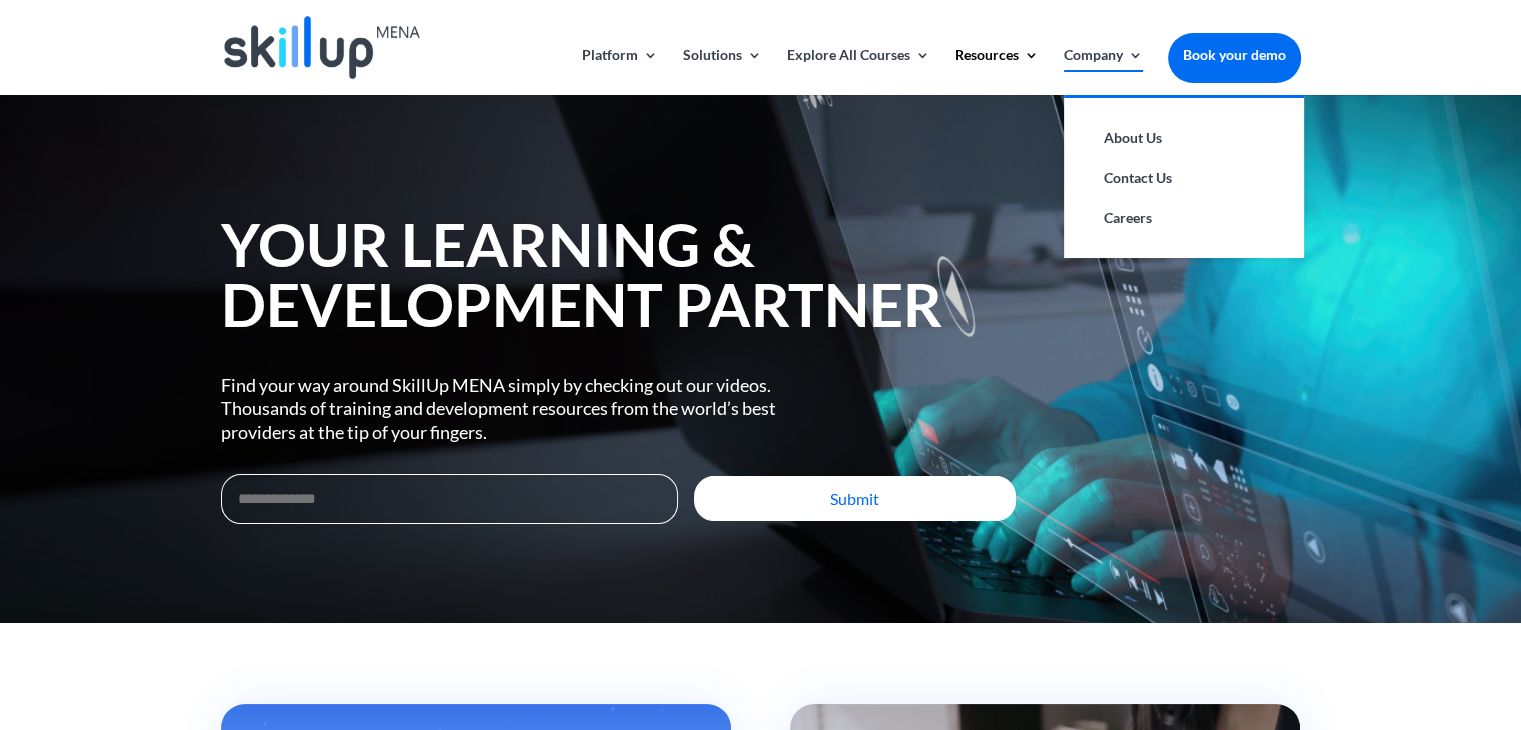 click on "Company" at bounding box center [1103, 71] 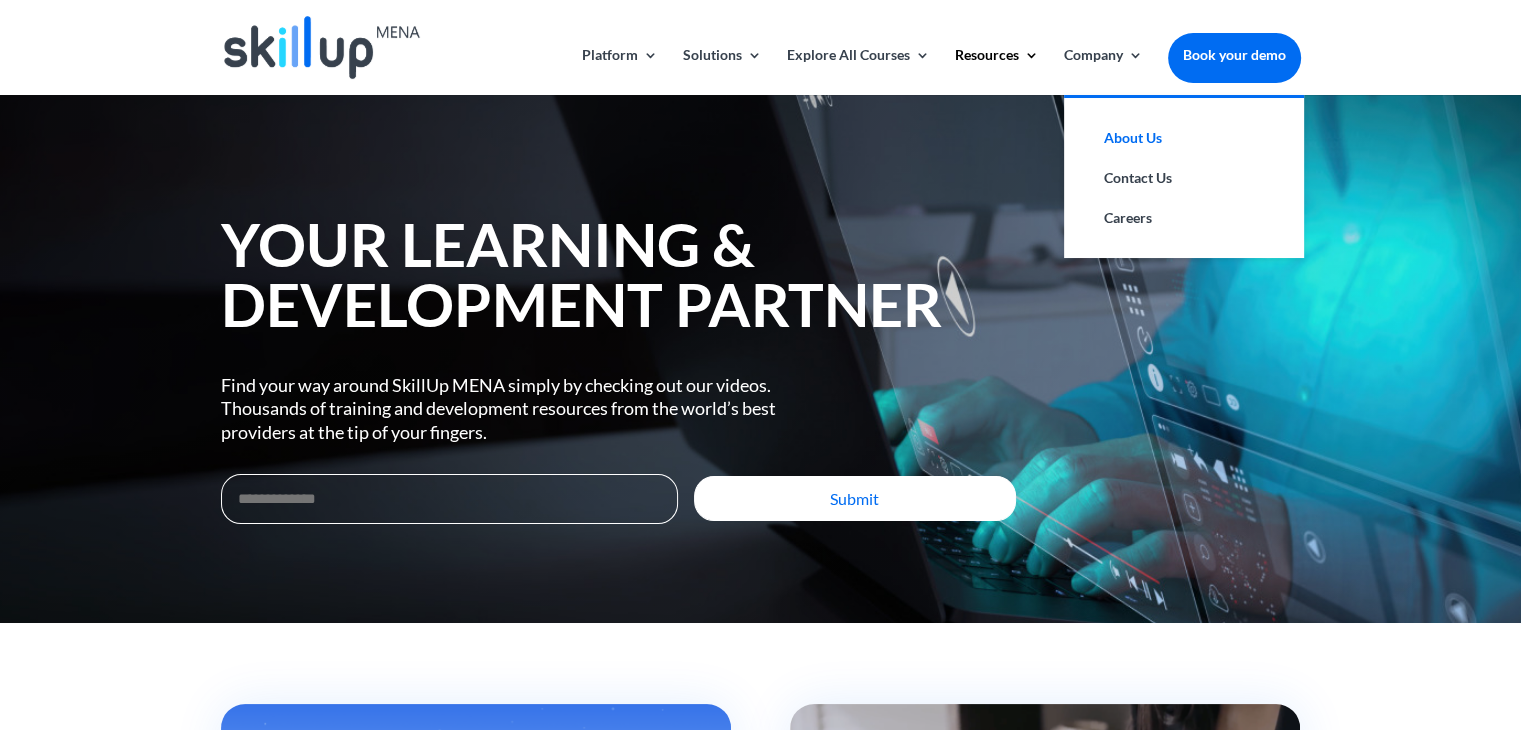 click on "About Us" at bounding box center [1184, 138] 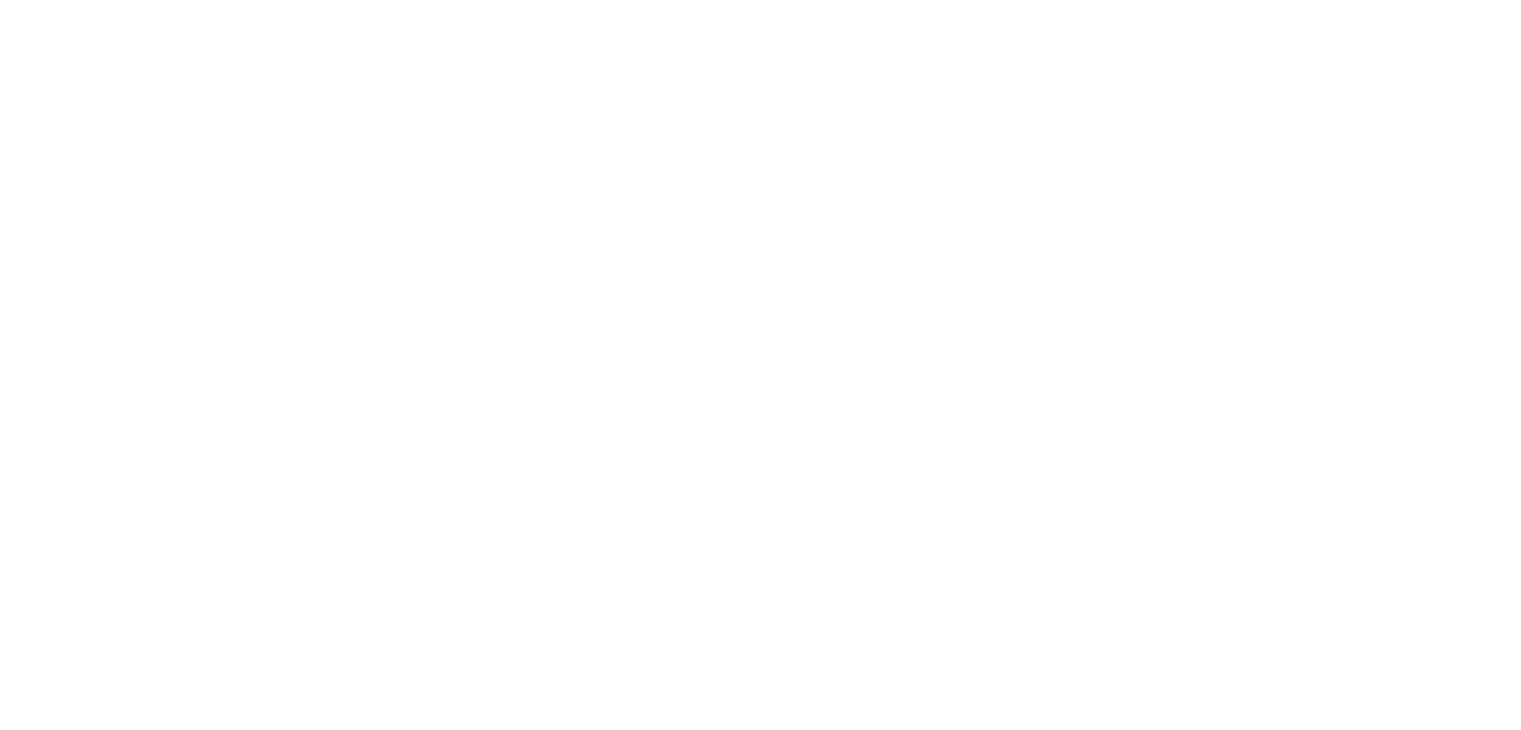 scroll, scrollTop: 0, scrollLeft: 0, axis: both 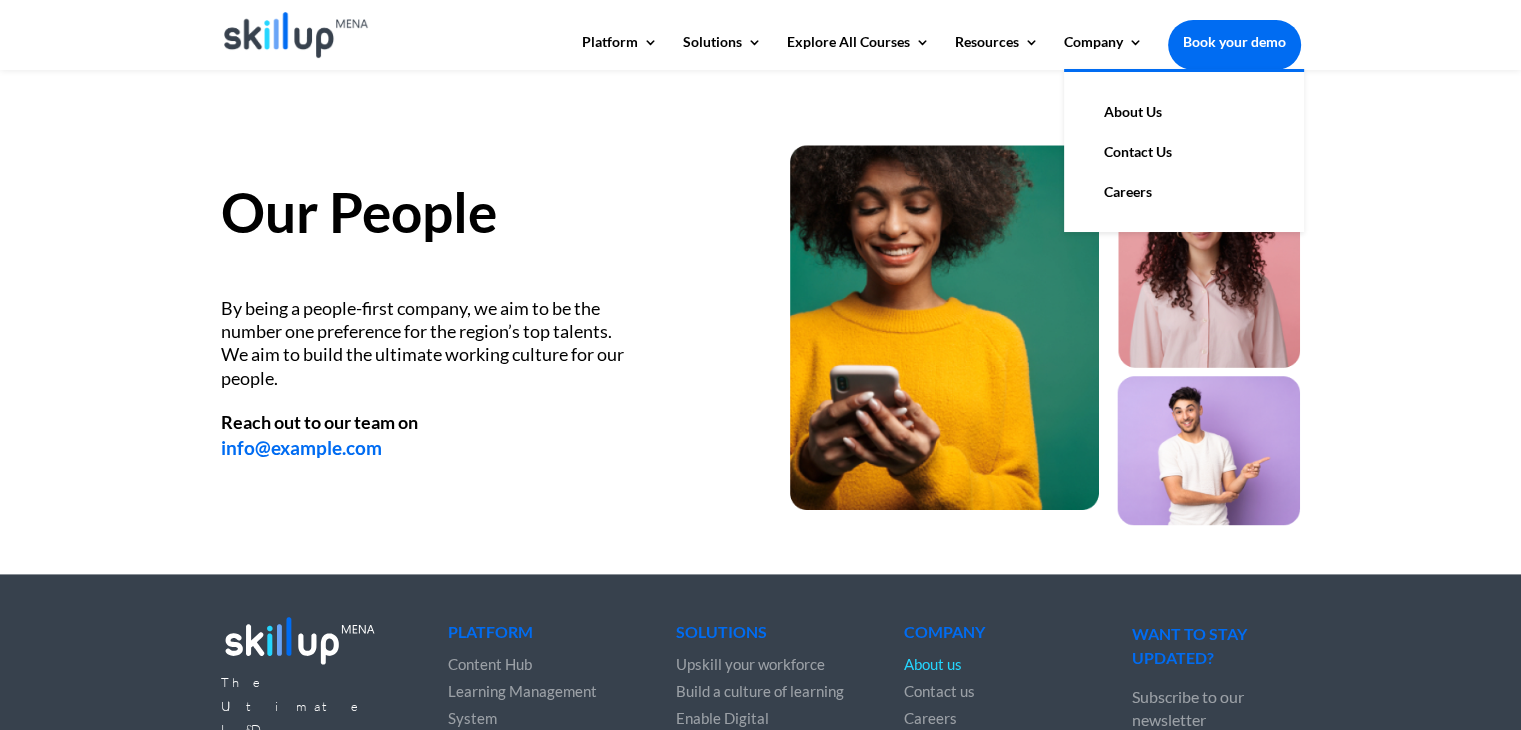 click on "Contact Us" at bounding box center (1184, 152) 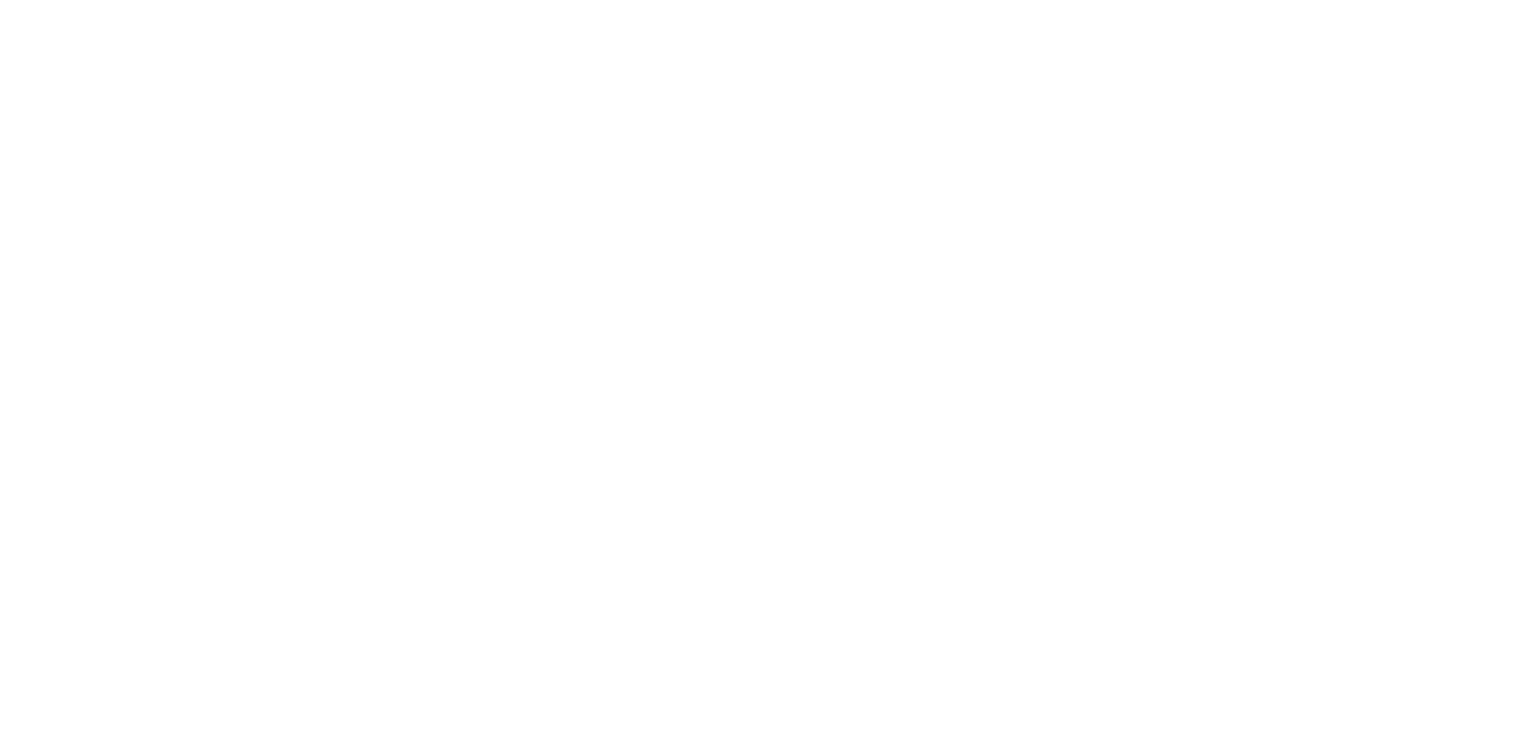 scroll, scrollTop: 0, scrollLeft: 0, axis: both 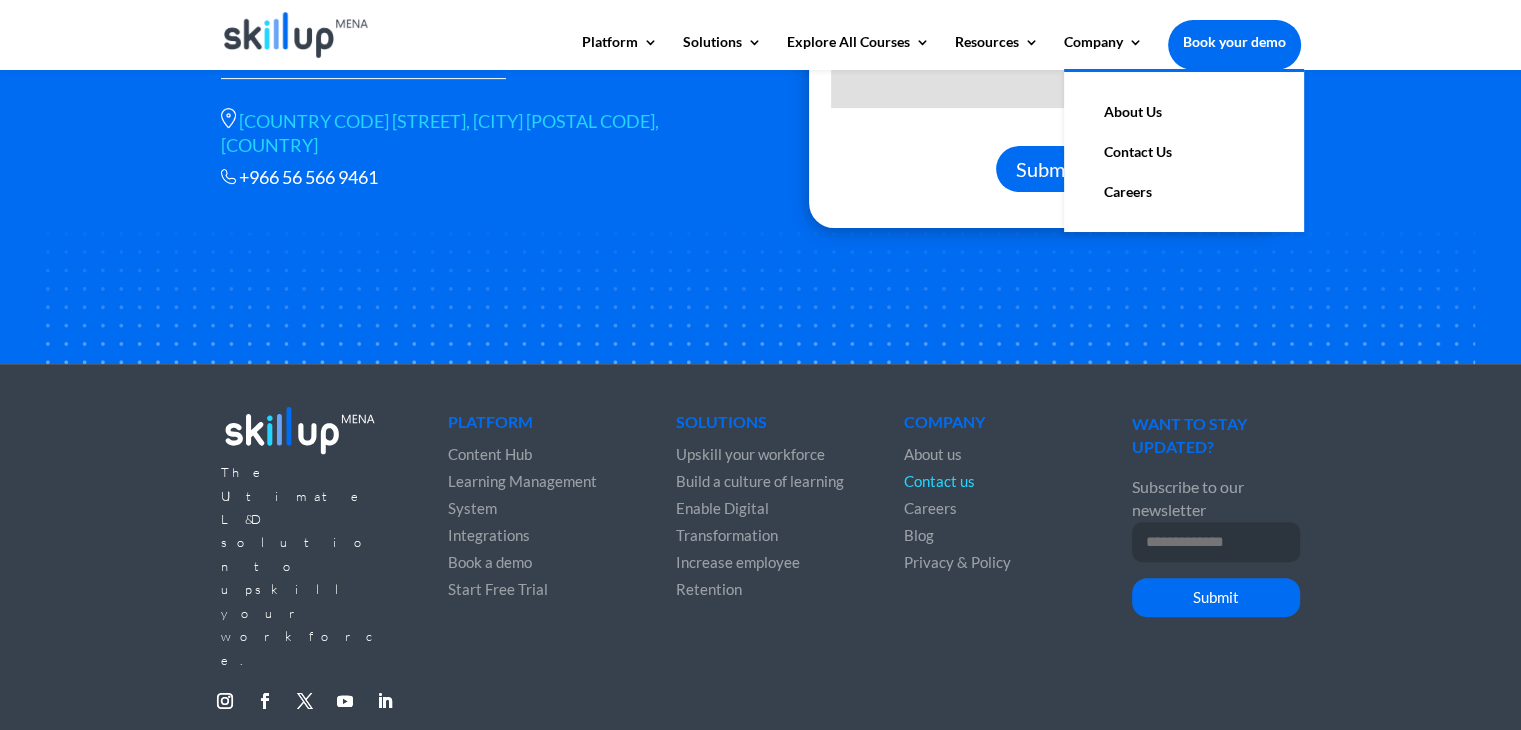 click on "Careers" at bounding box center [1184, 192] 